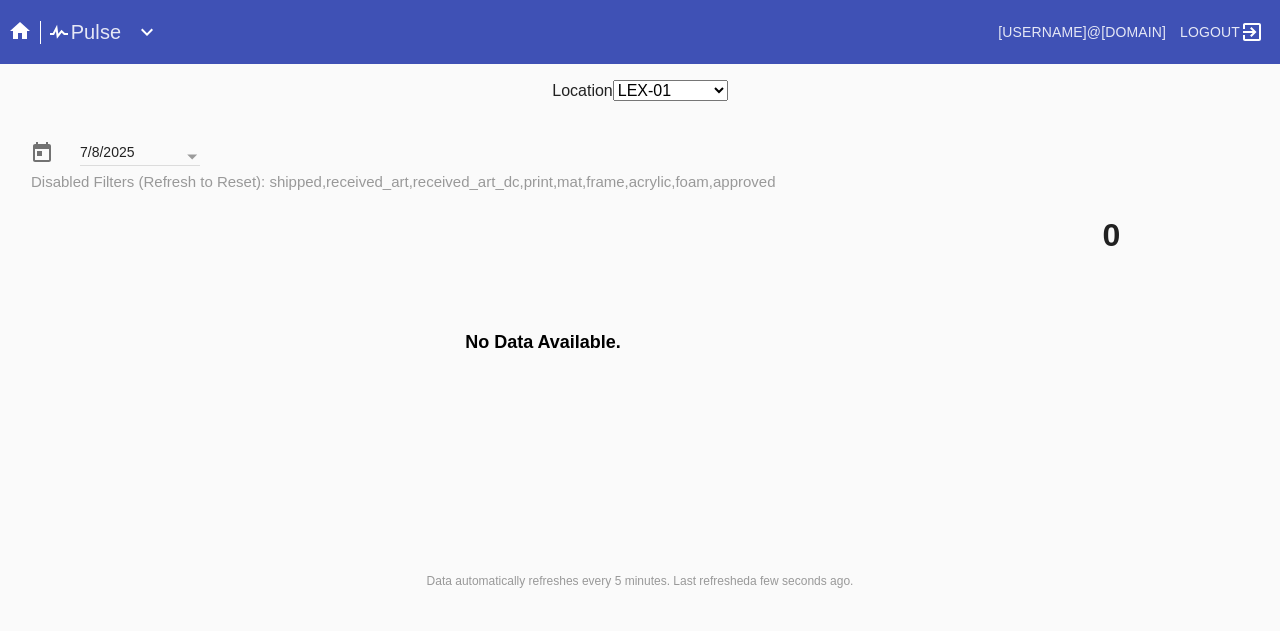 scroll, scrollTop: 0, scrollLeft: 0, axis: both 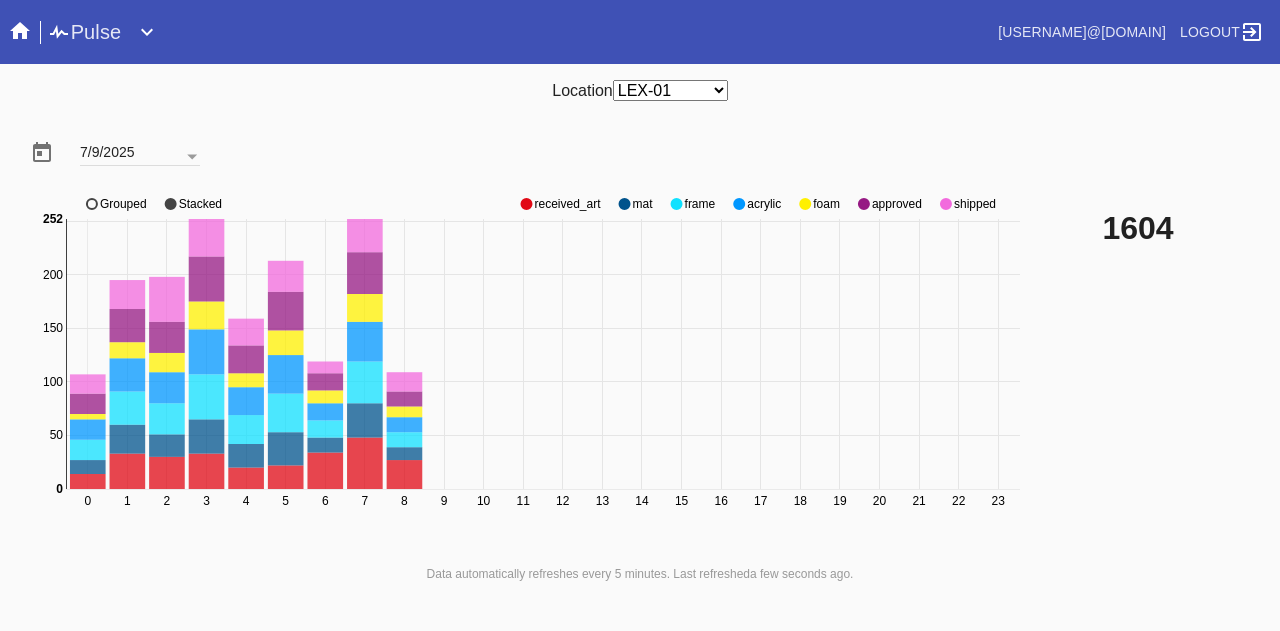 click at bounding box center [526, 204] 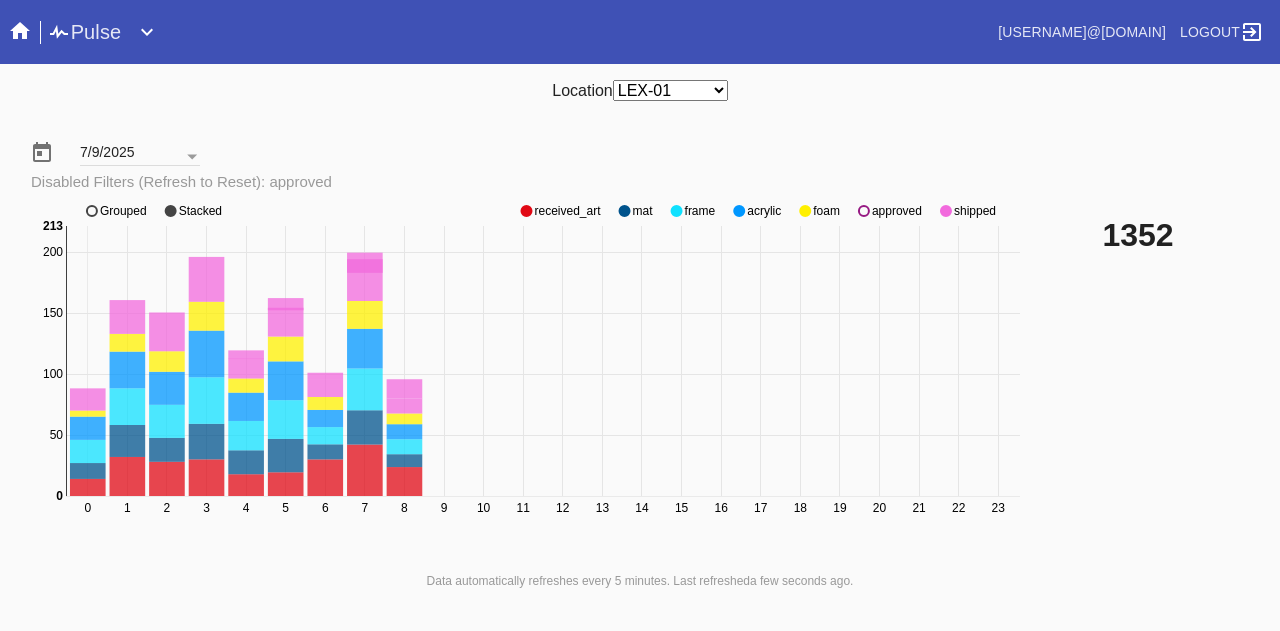 click on "0 1 2 3 4 5 6 7 8 9 10 11 12 13 14 15 16 17 18 19 20 21 22 23 0 50 100 150 200 250 0 213 received_art mat frame acrylic foam approved shipped Grouped Stacked" at bounding box center (528, 371) 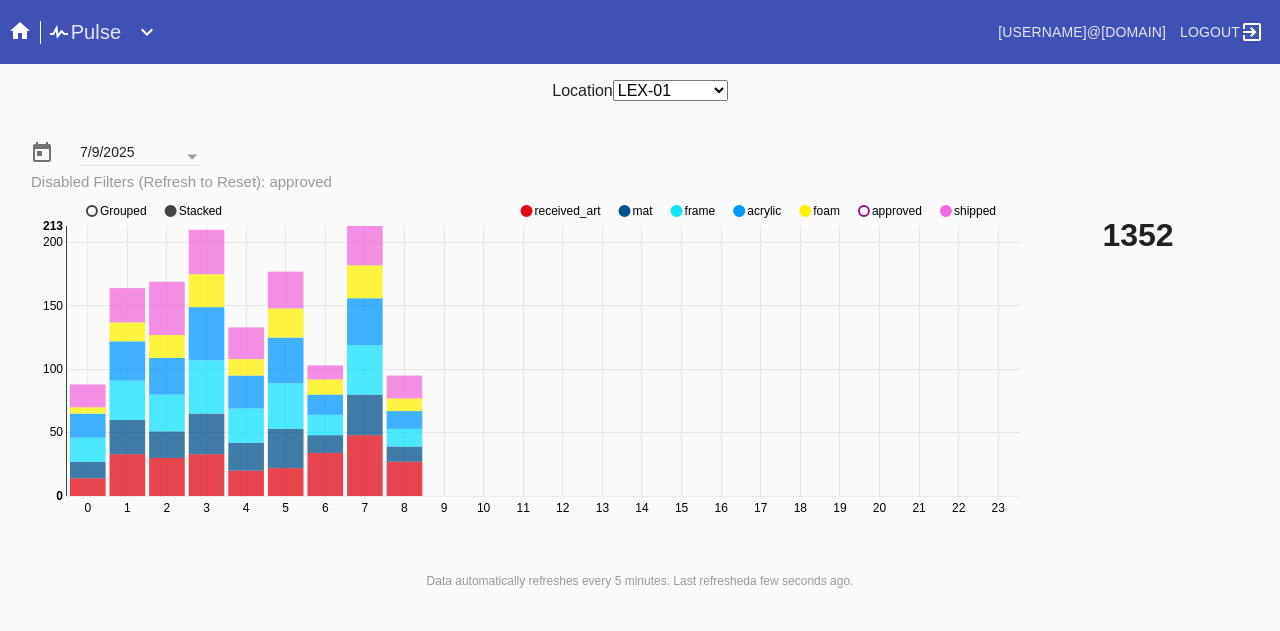click at bounding box center [526, 211] 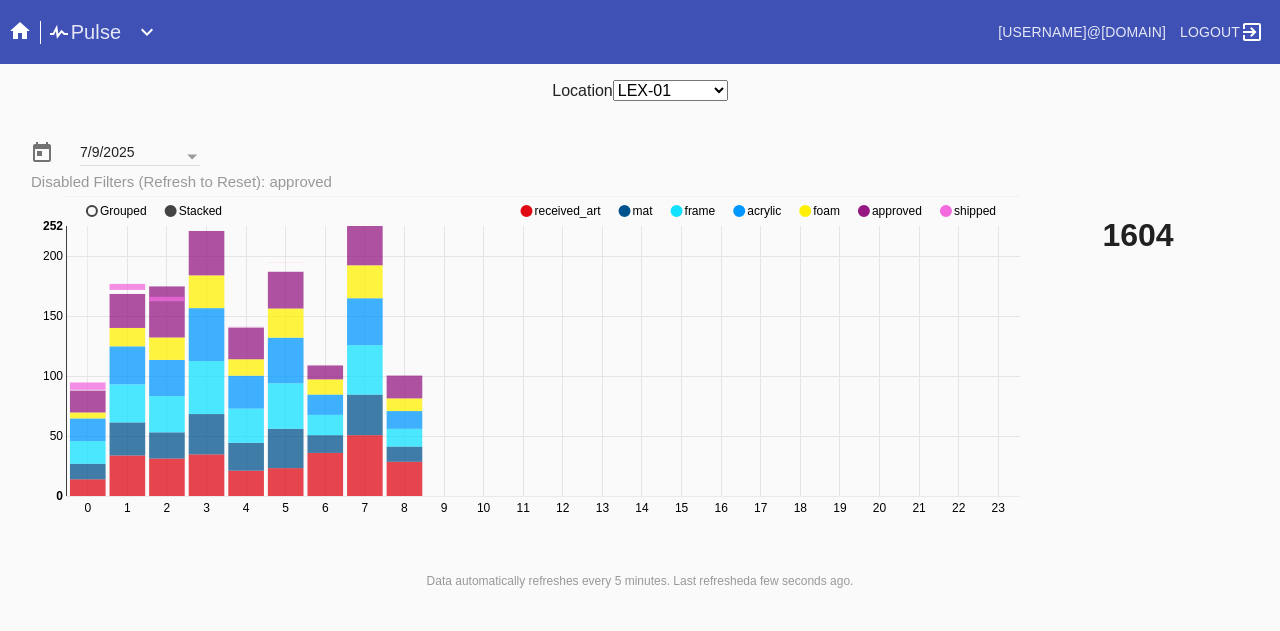 click at bounding box center (526, 211) 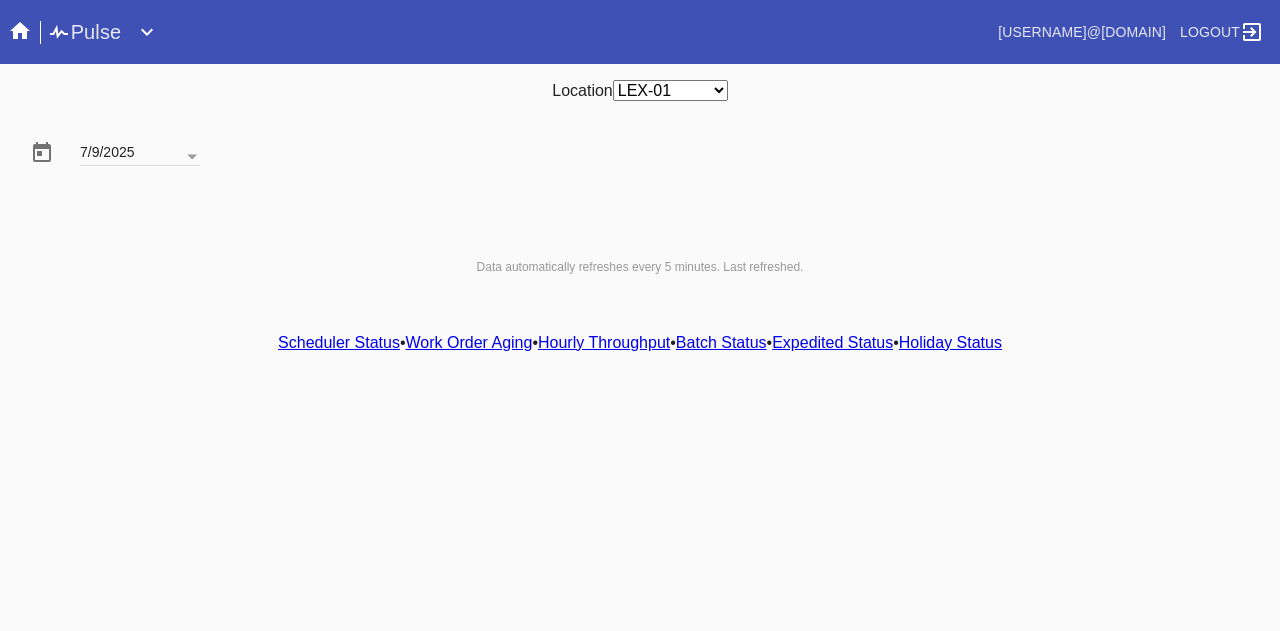 scroll, scrollTop: 0, scrollLeft: 0, axis: both 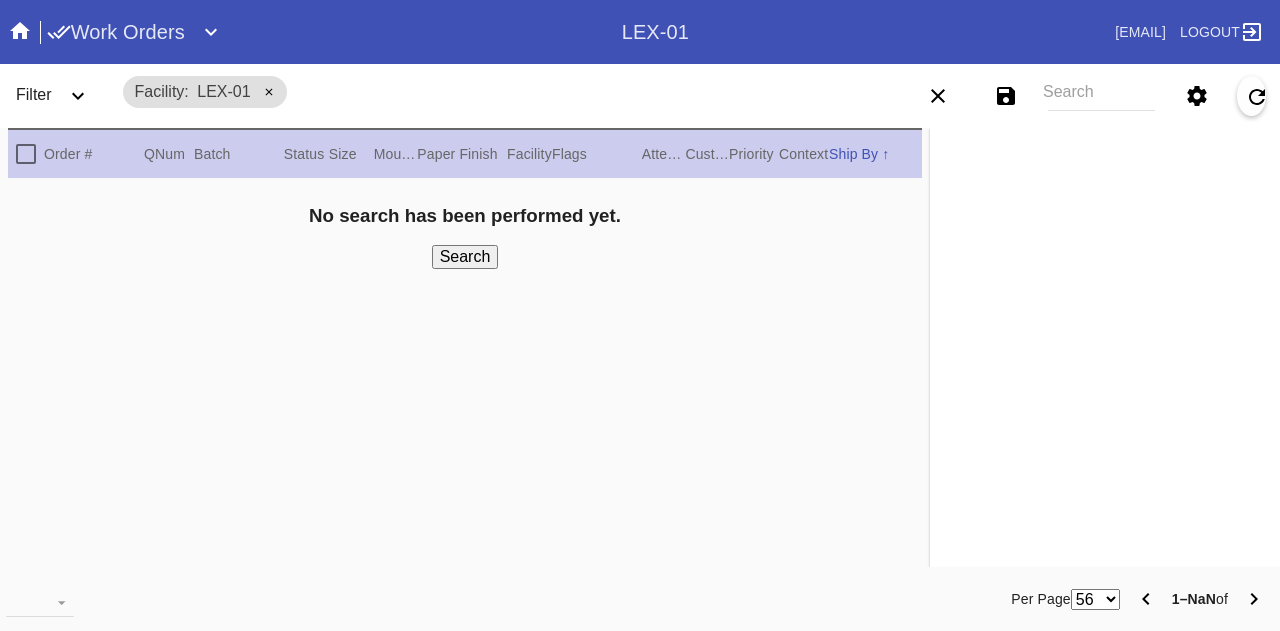 click on "Search" at bounding box center (1101, 96) 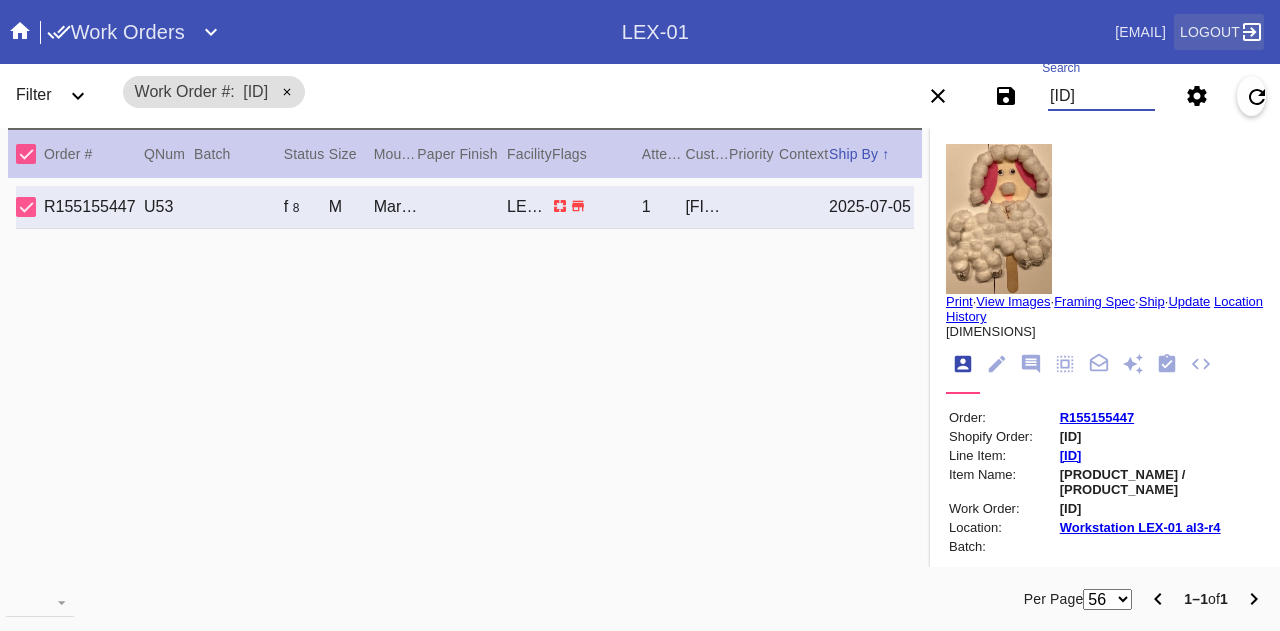 type on "[ID]" 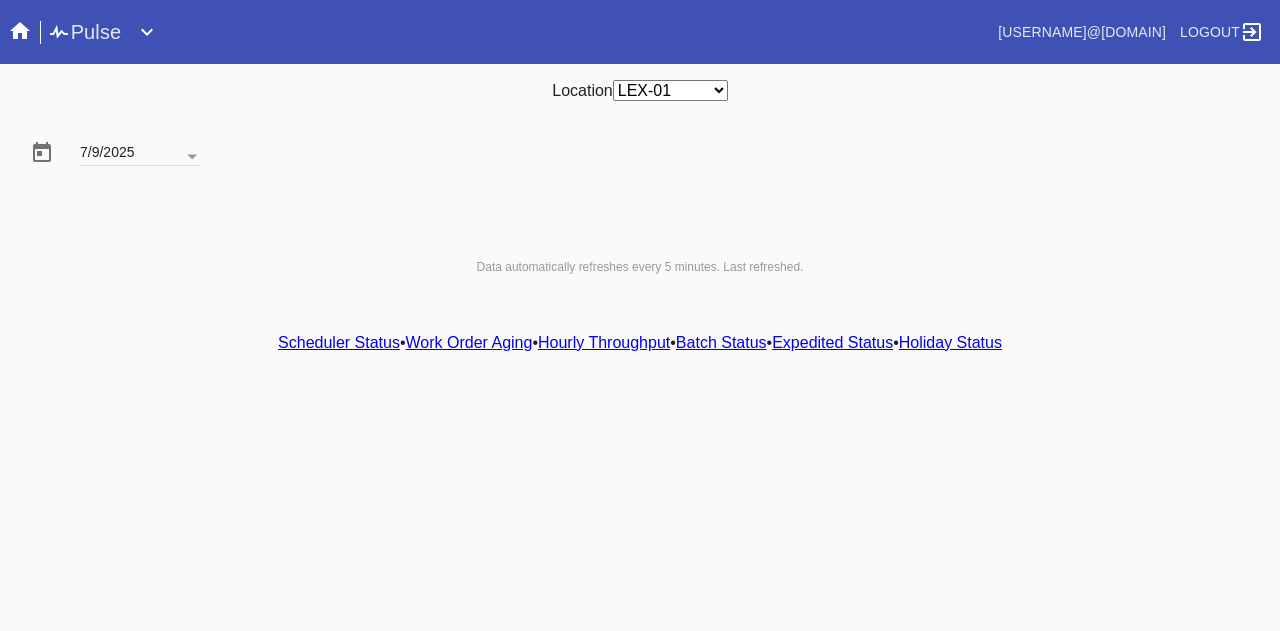 scroll, scrollTop: 0, scrollLeft: 0, axis: both 